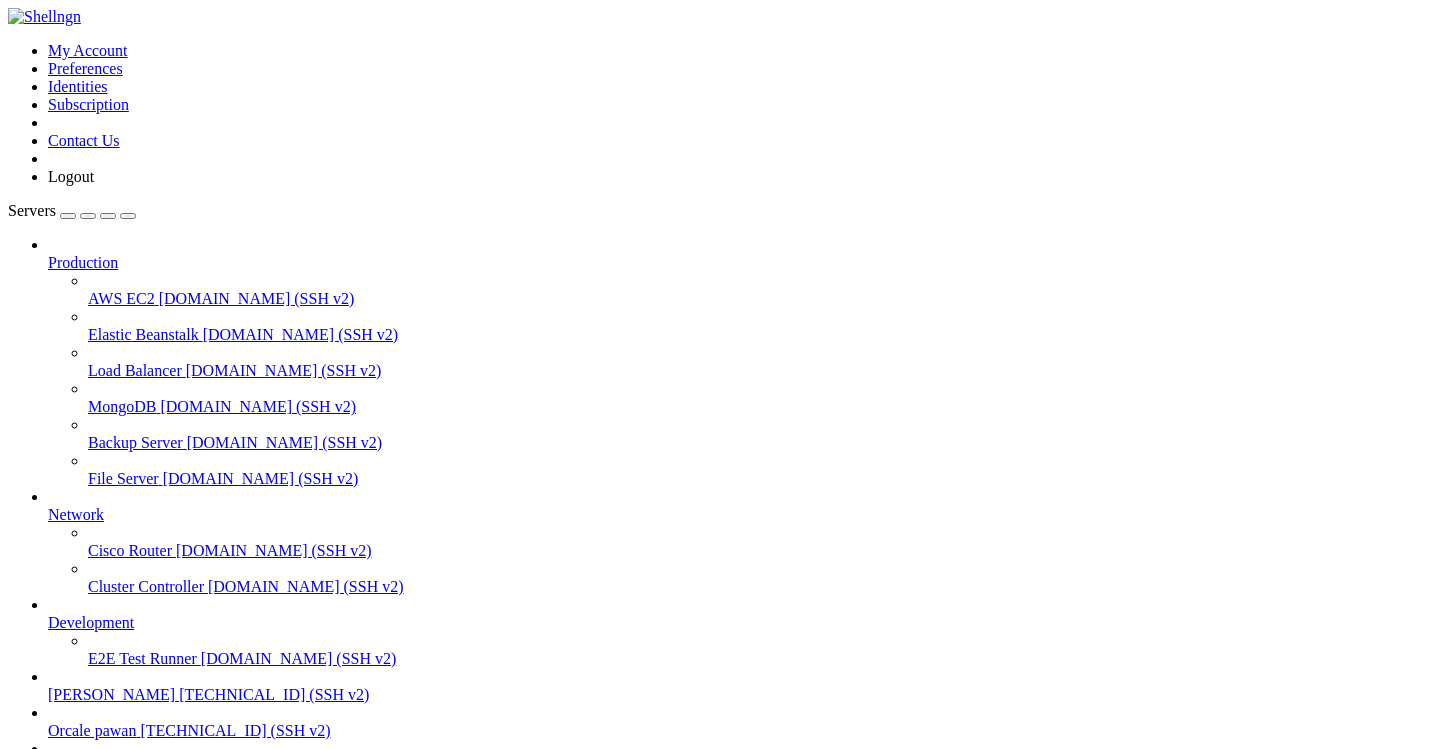 scroll, scrollTop: 0, scrollLeft: 0, axis: both 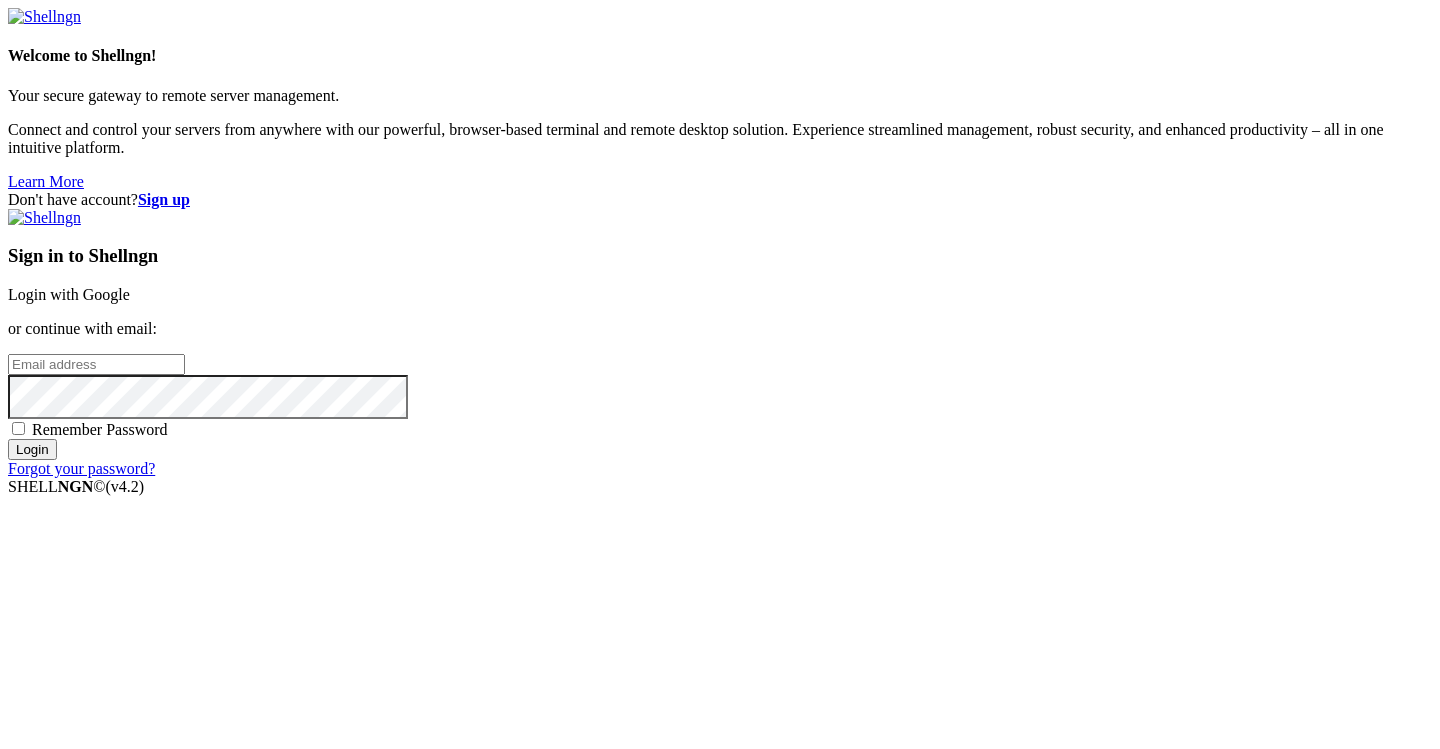 click on "Login with Google" at bounding box center [69, 294] 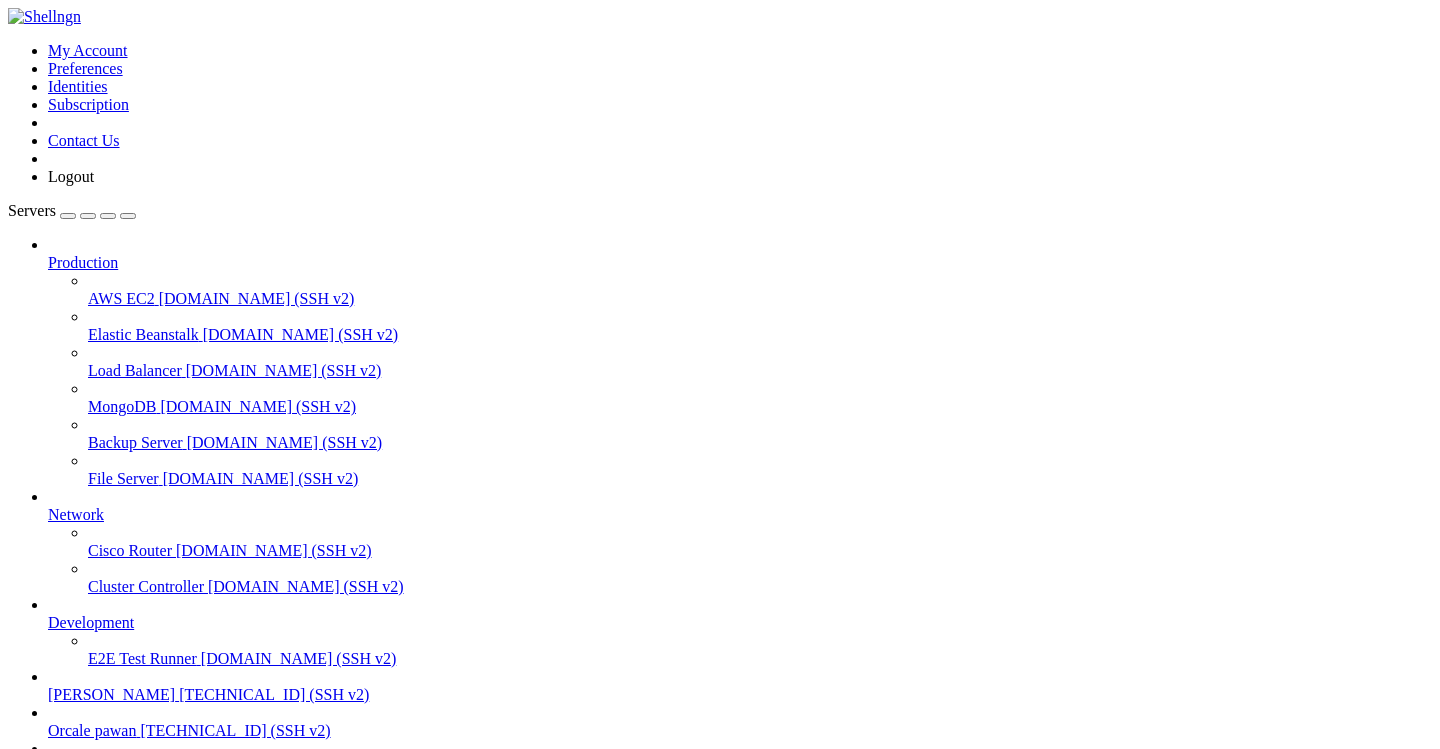 scroll, scrollTop: 164, scrollLeft: 0, axis: vertical 